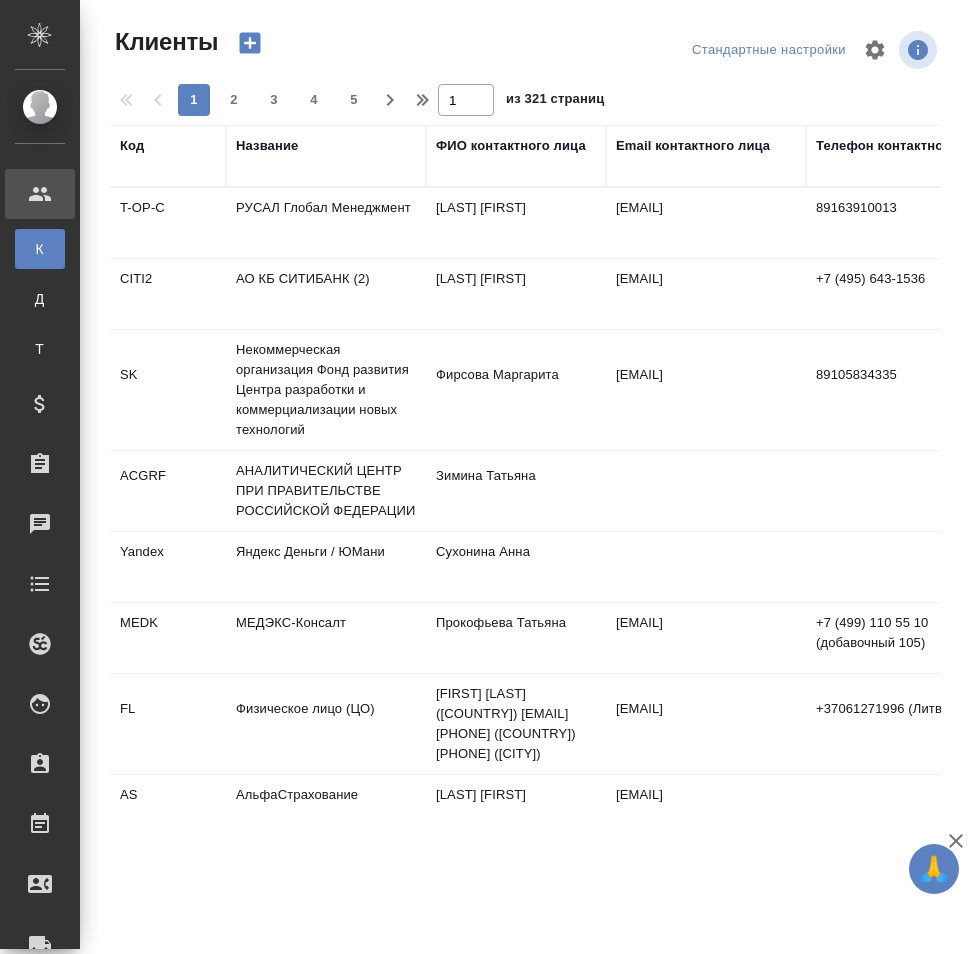 select on "RU" 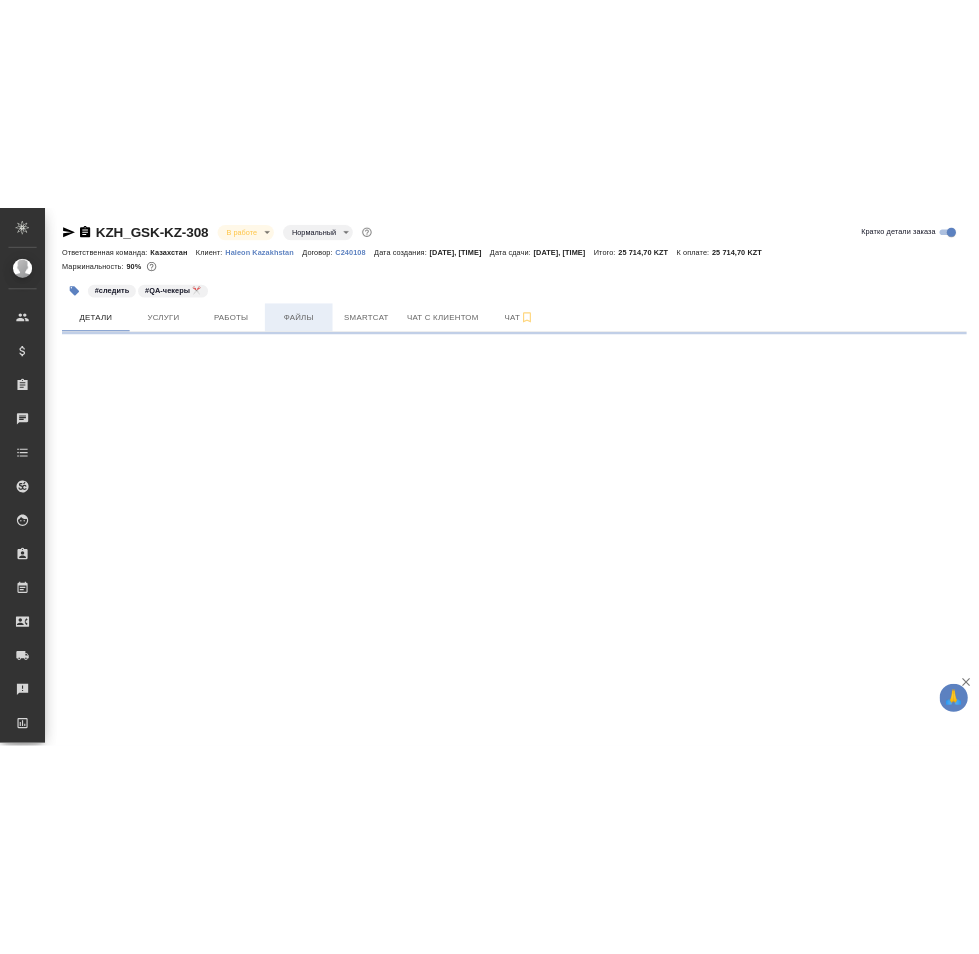 scroll, scrollTop: 0, scrollLeft: 0, axis: both 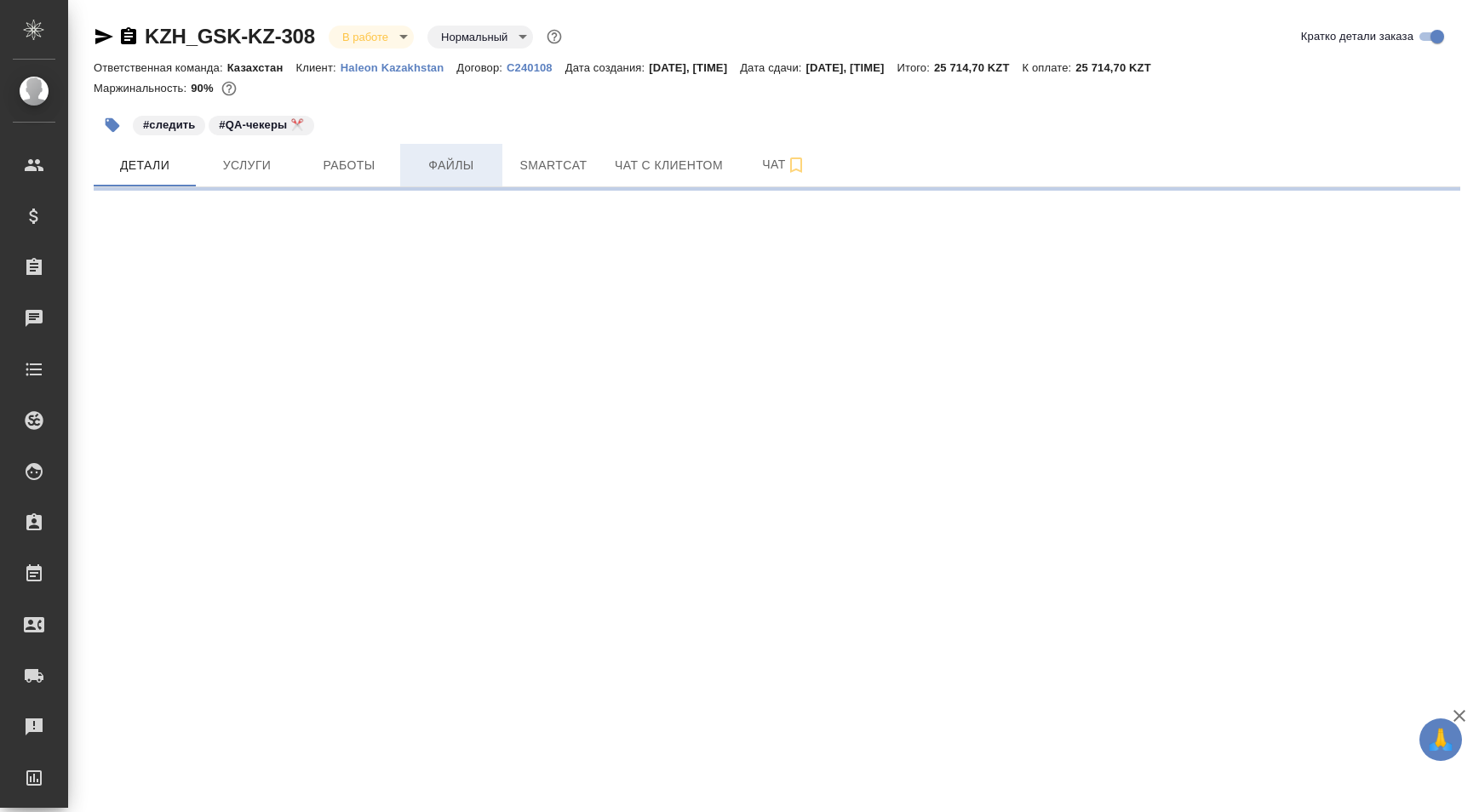 select on "RU" 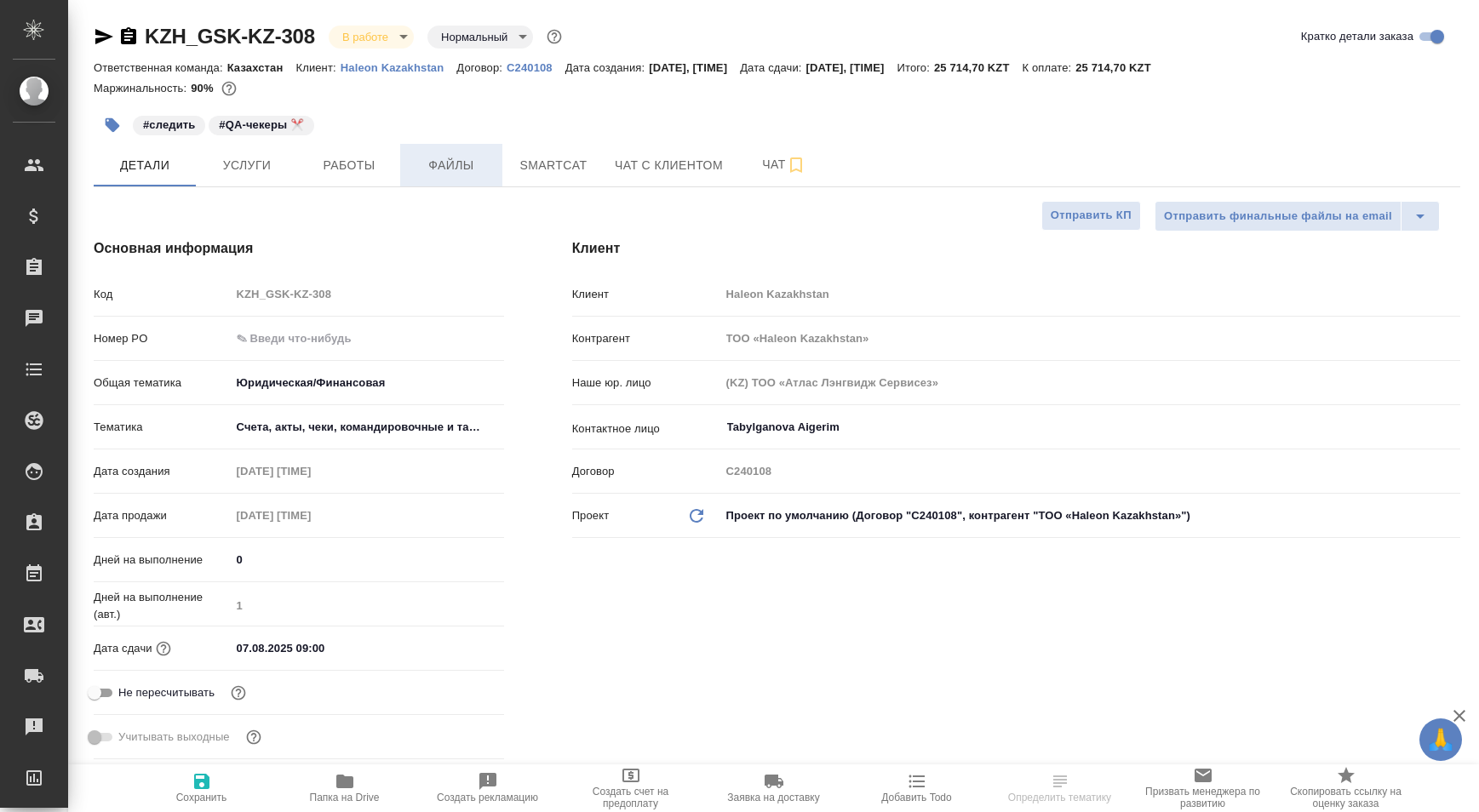 type on "x" 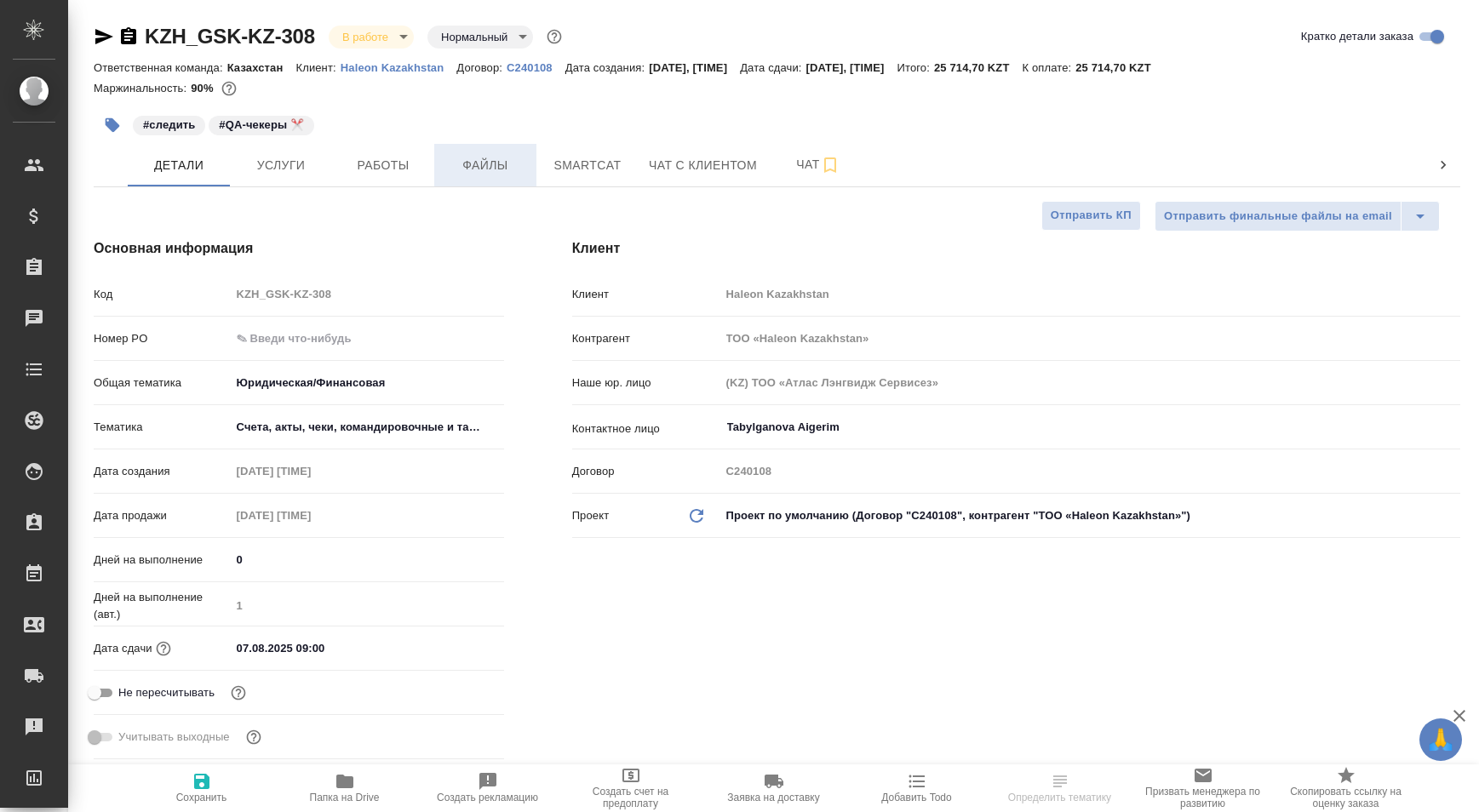 type on "x" 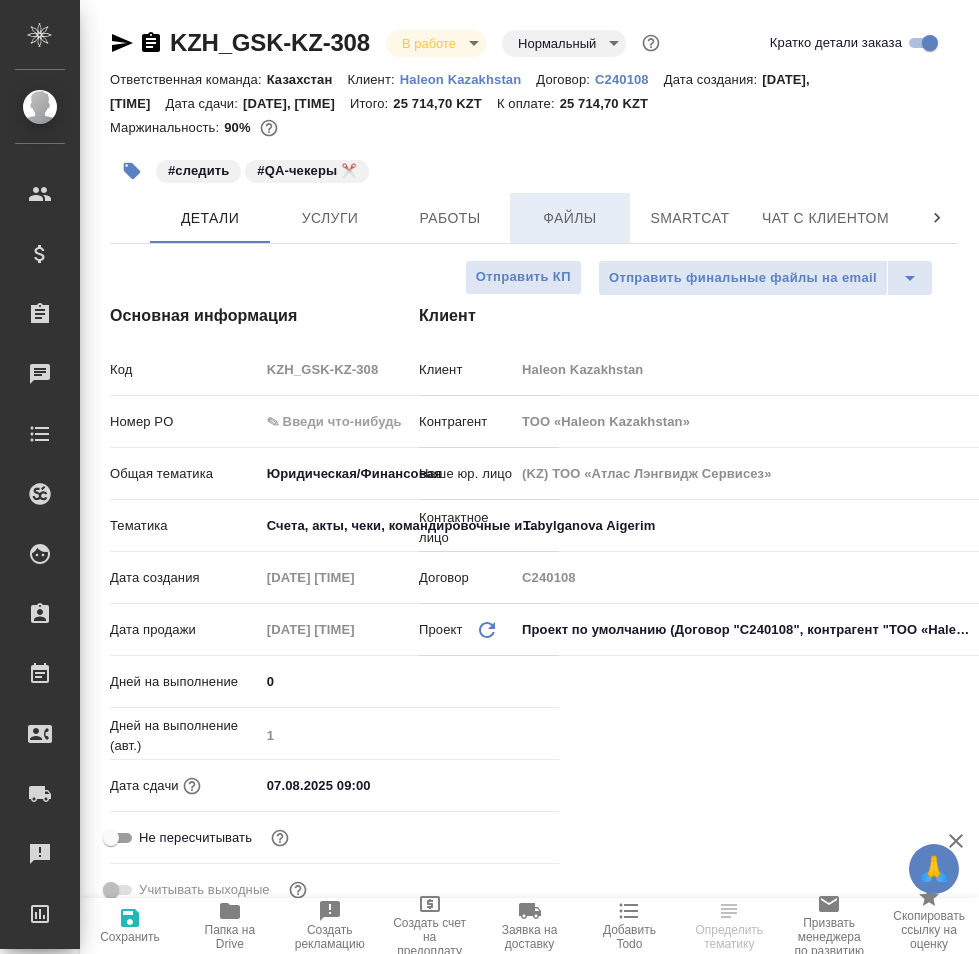 type on "x" 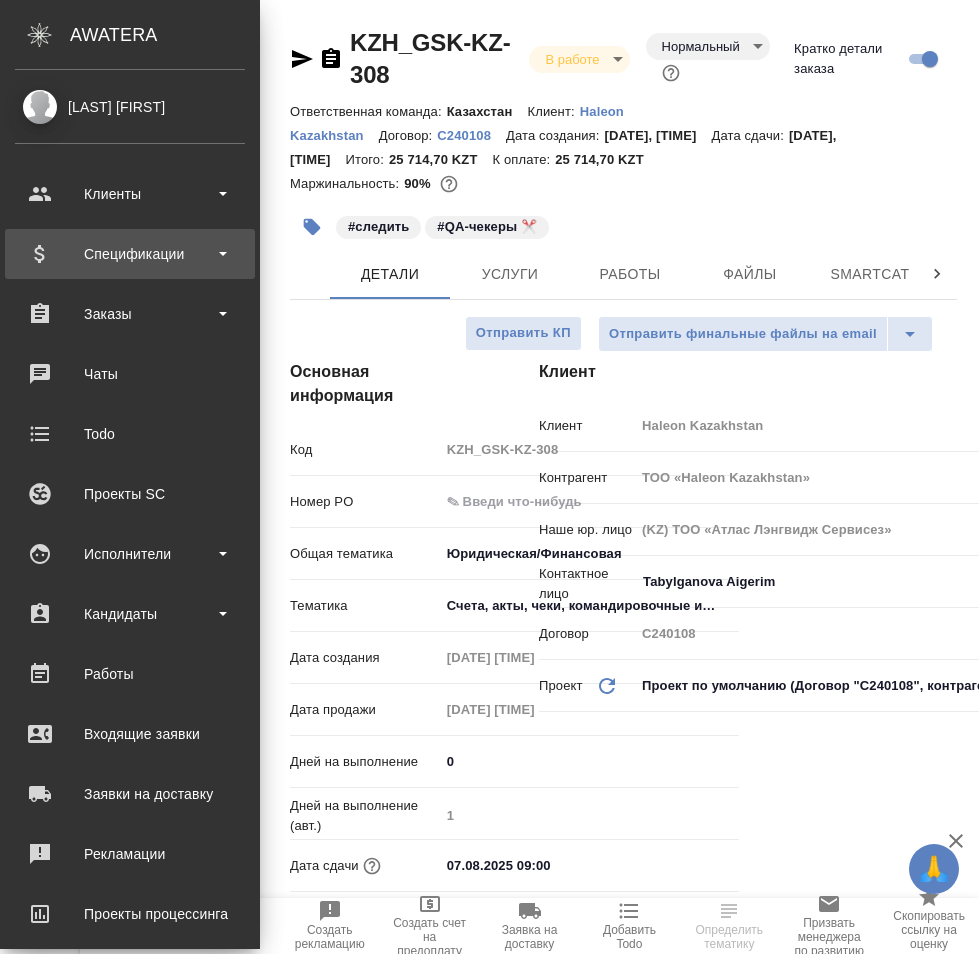 type on "x" 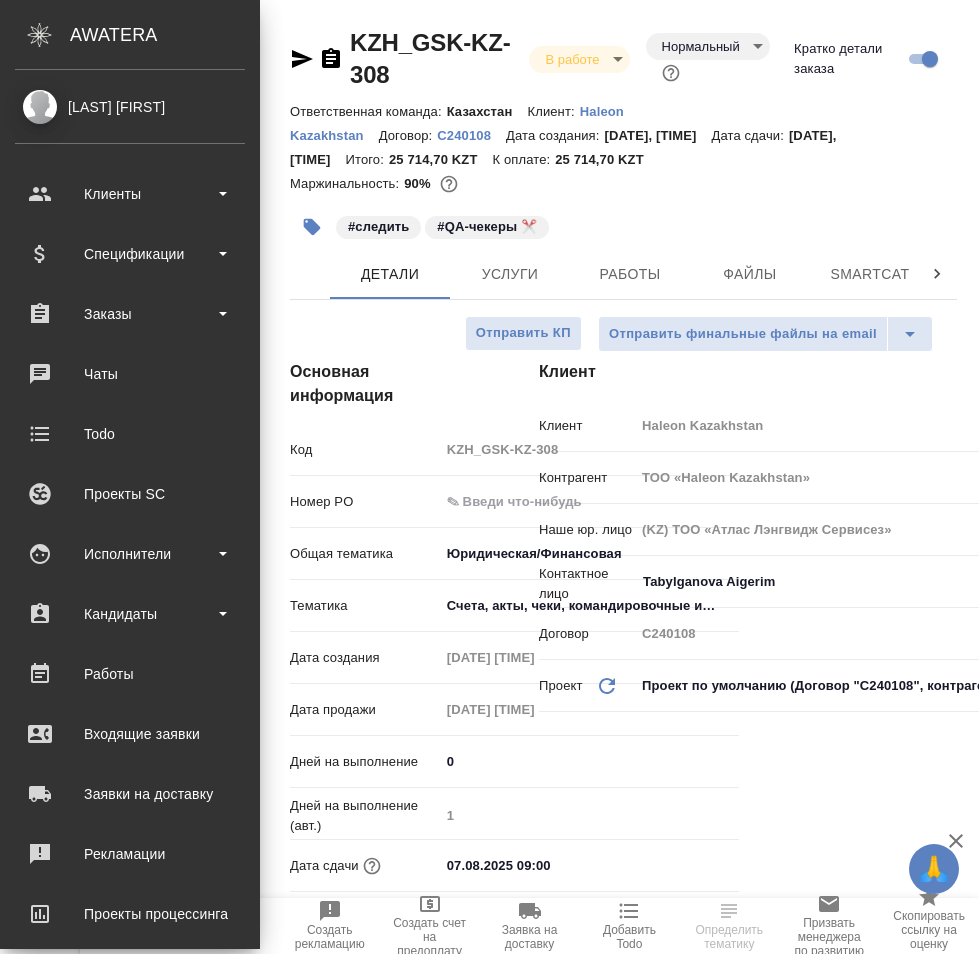 type on "x" 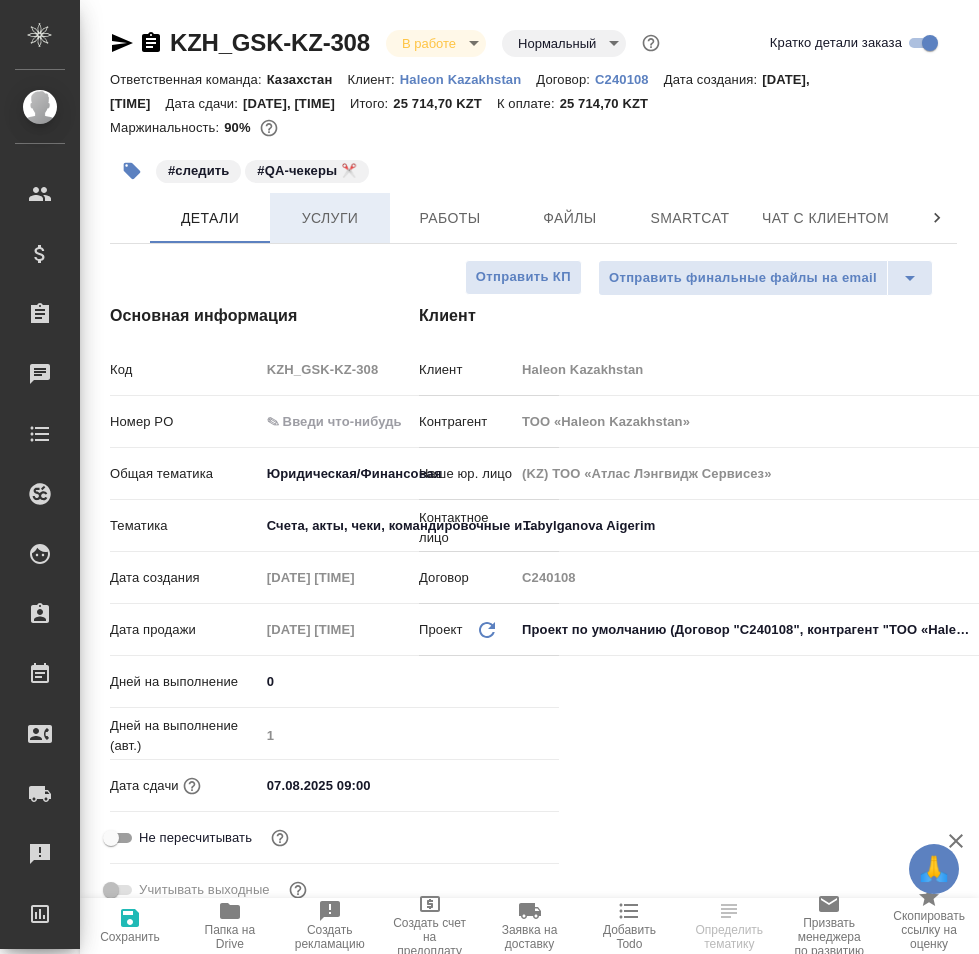click on "Услуги" at bounding box center [330, 218] 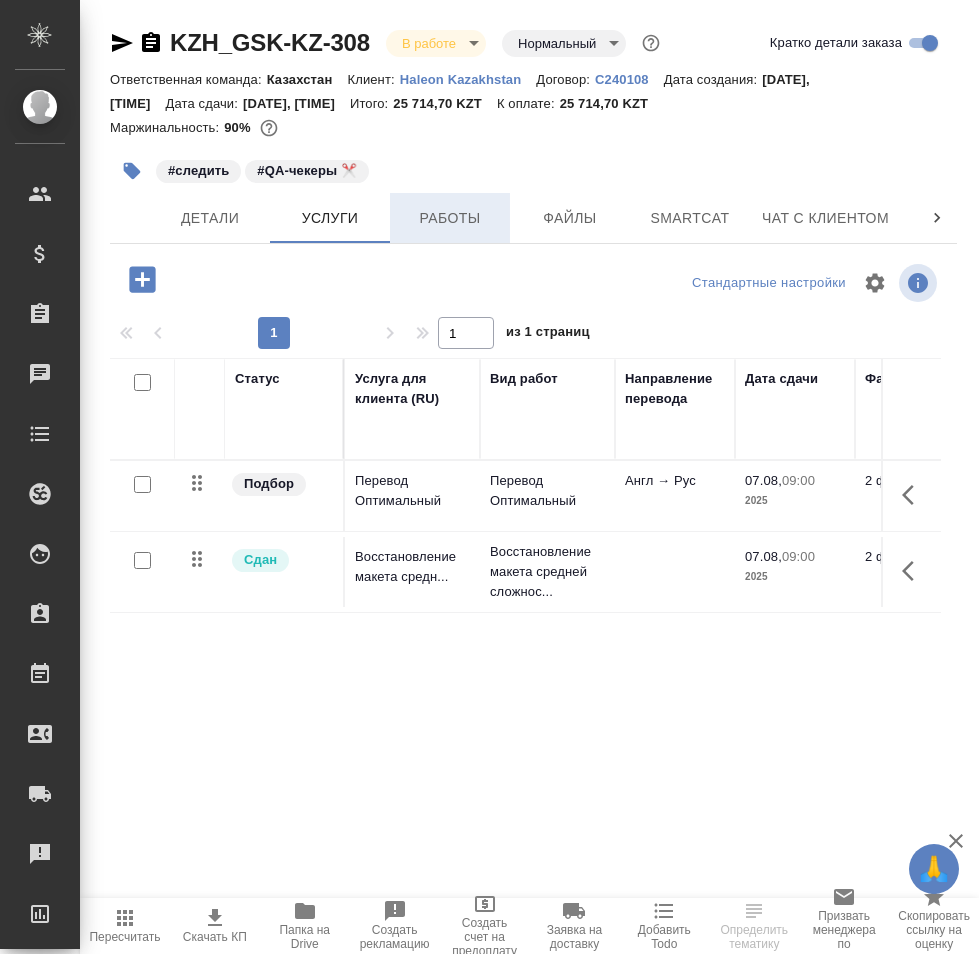 click on "Работы" at bounding box center (450, 218) 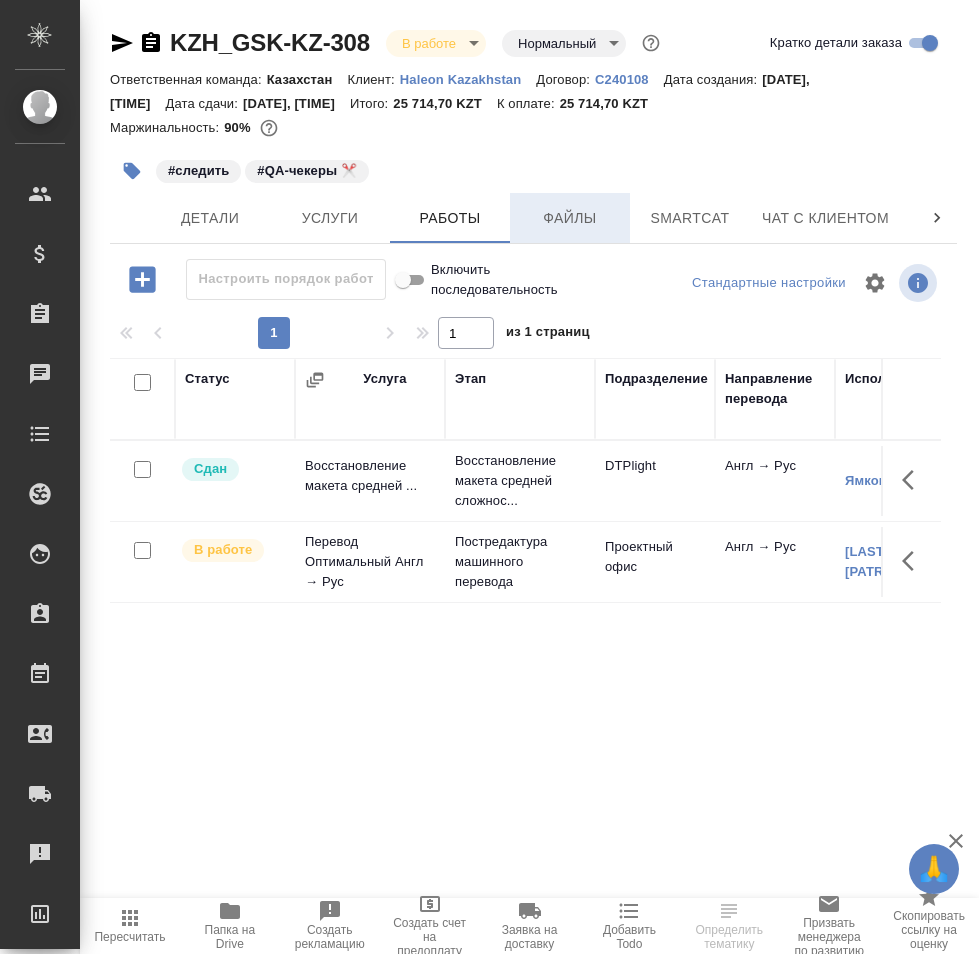 click on "Файлы" at bounding box center [570, 218] 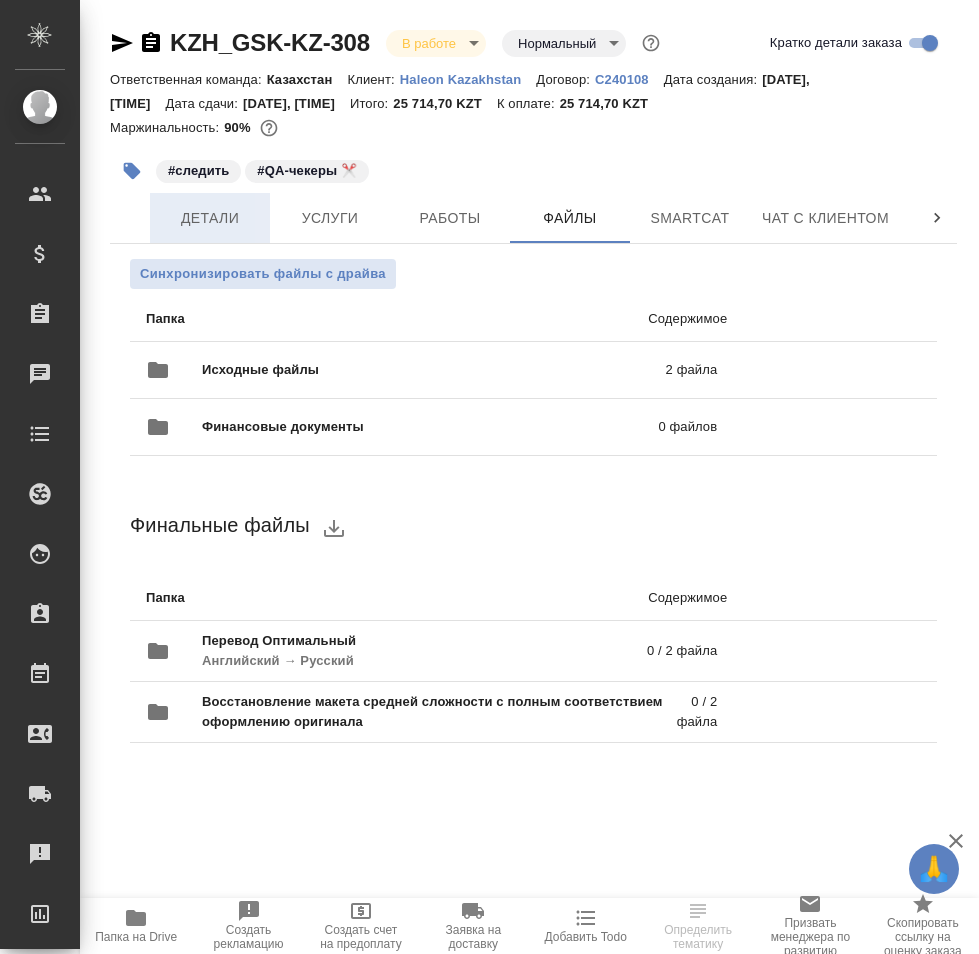 click on "Детали" at bounding box center (210, 218) 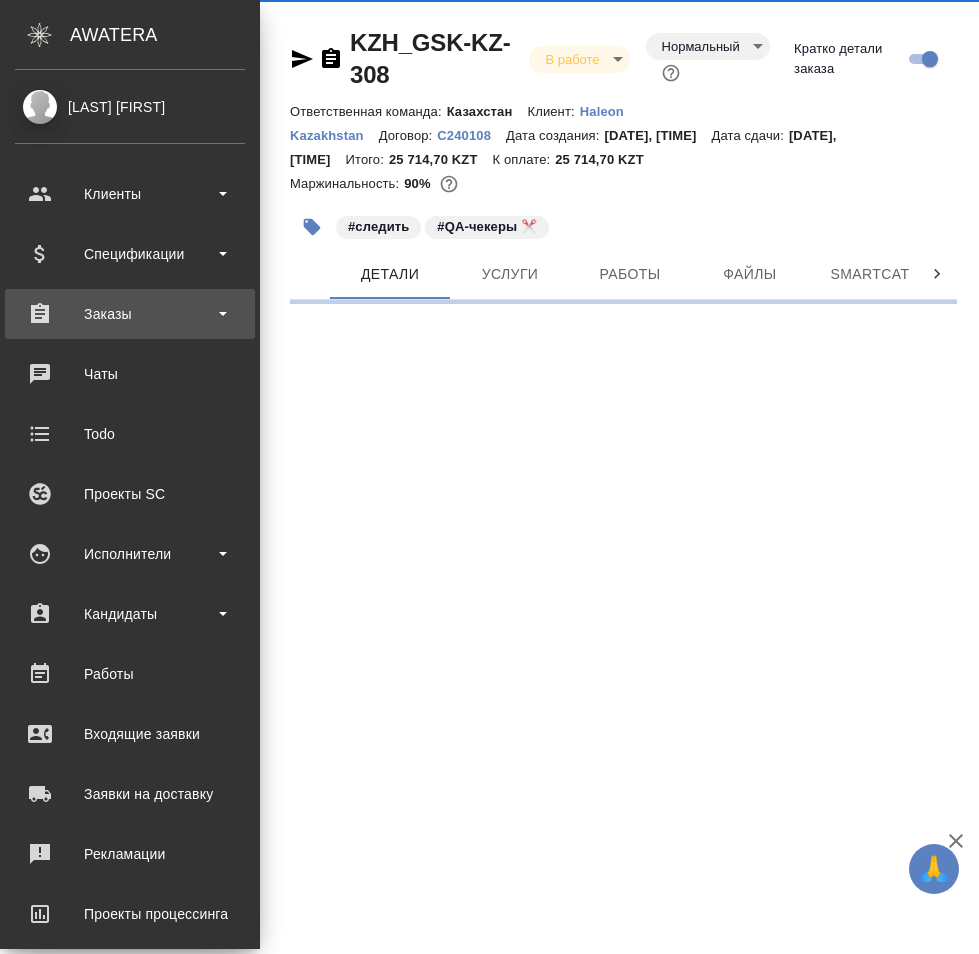 click on "Заказы" at bounding box center [130, 314] 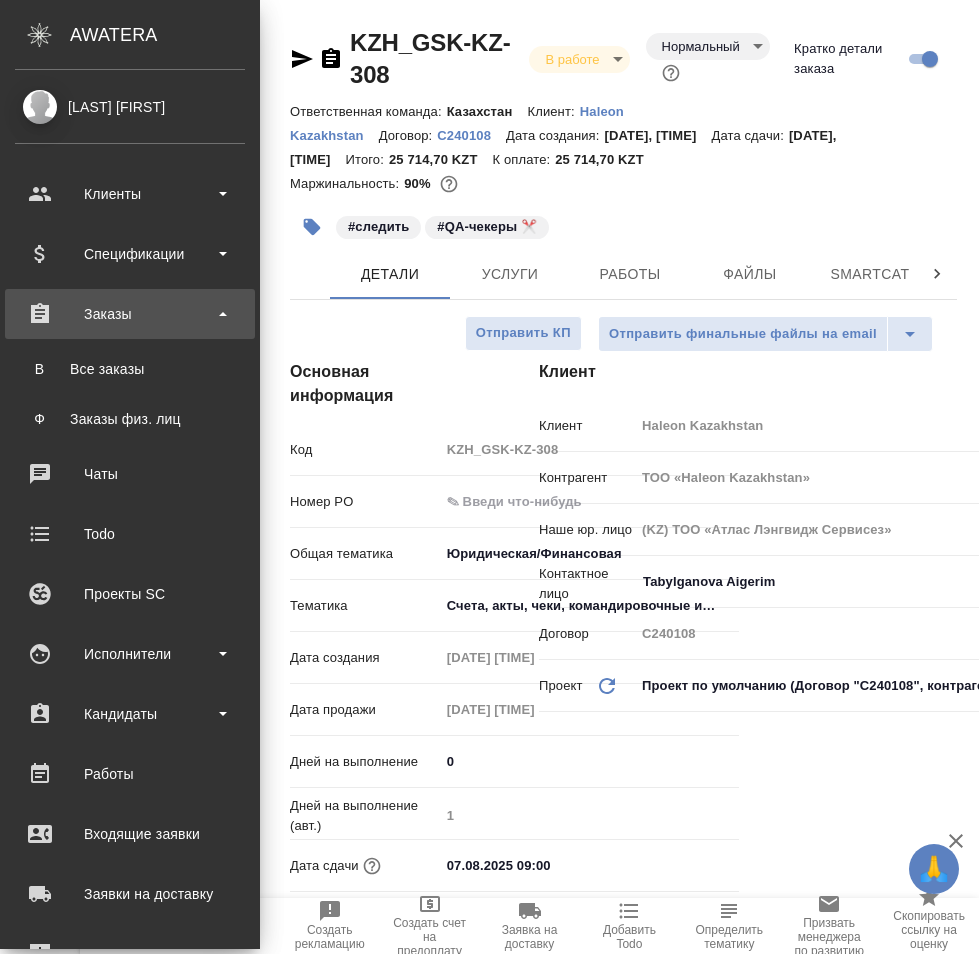 type on "x" 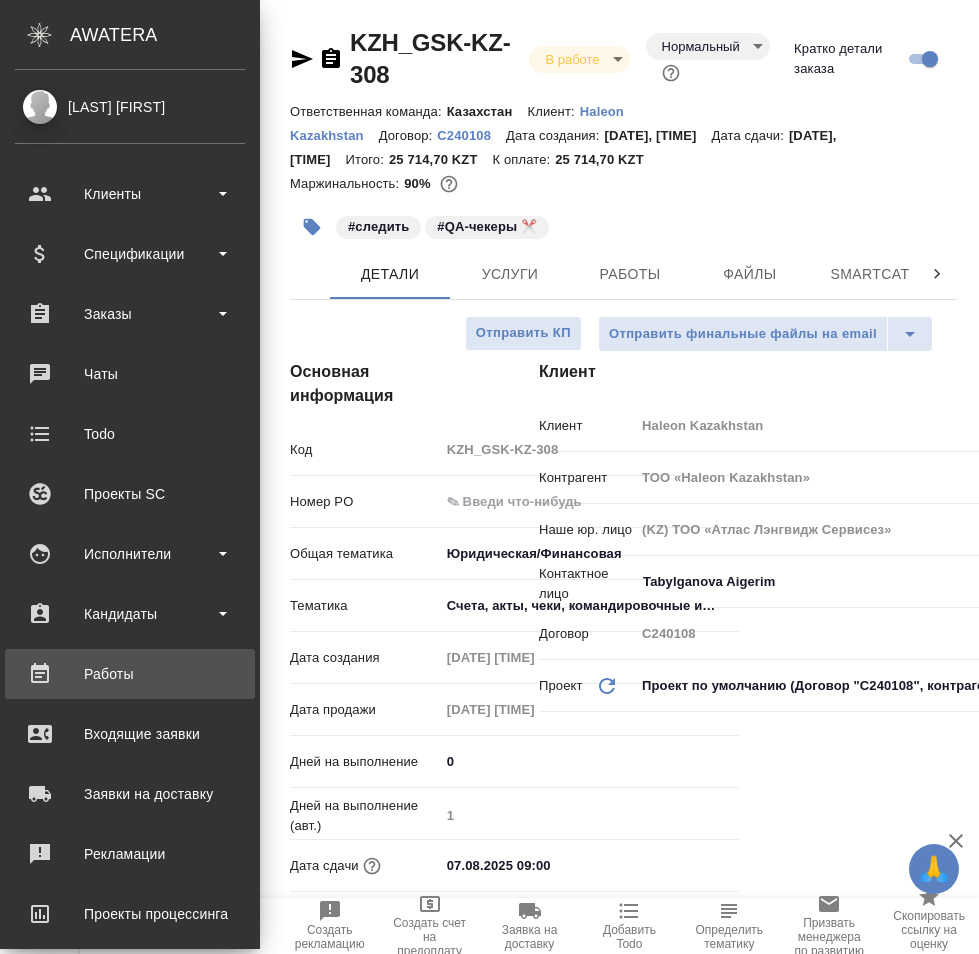 type on "x" 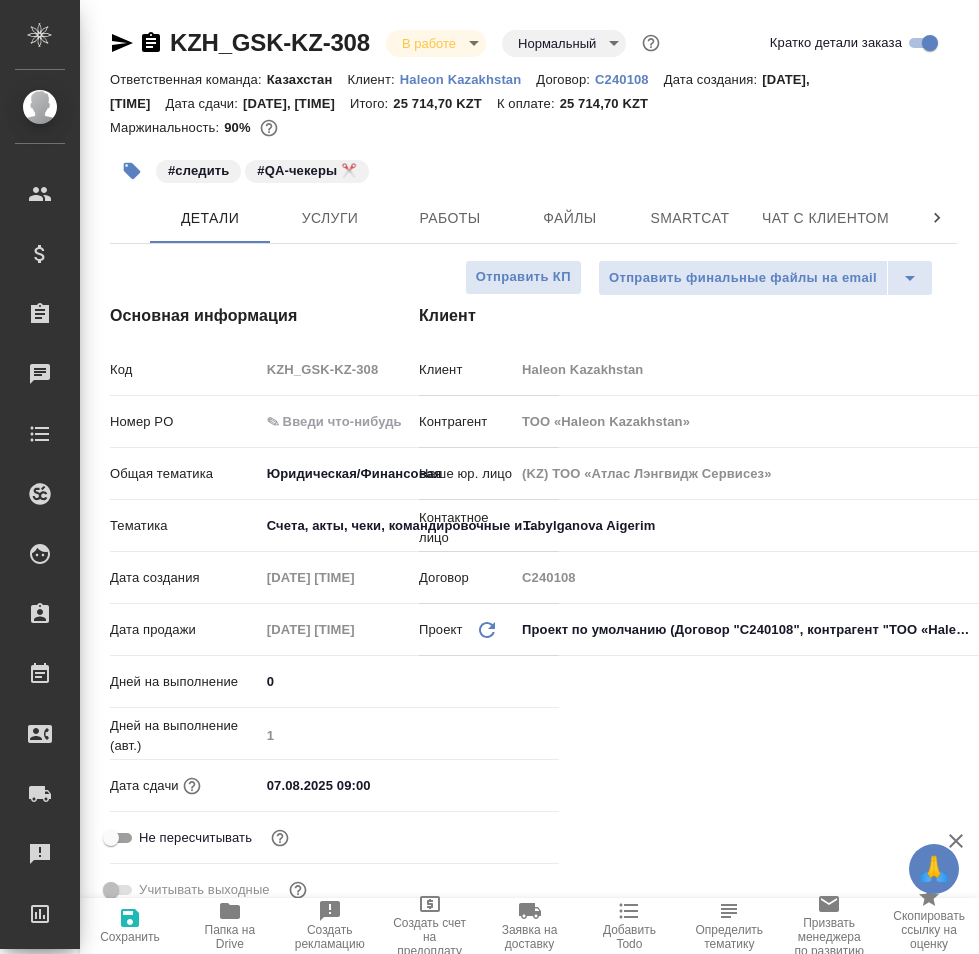 type on "x" 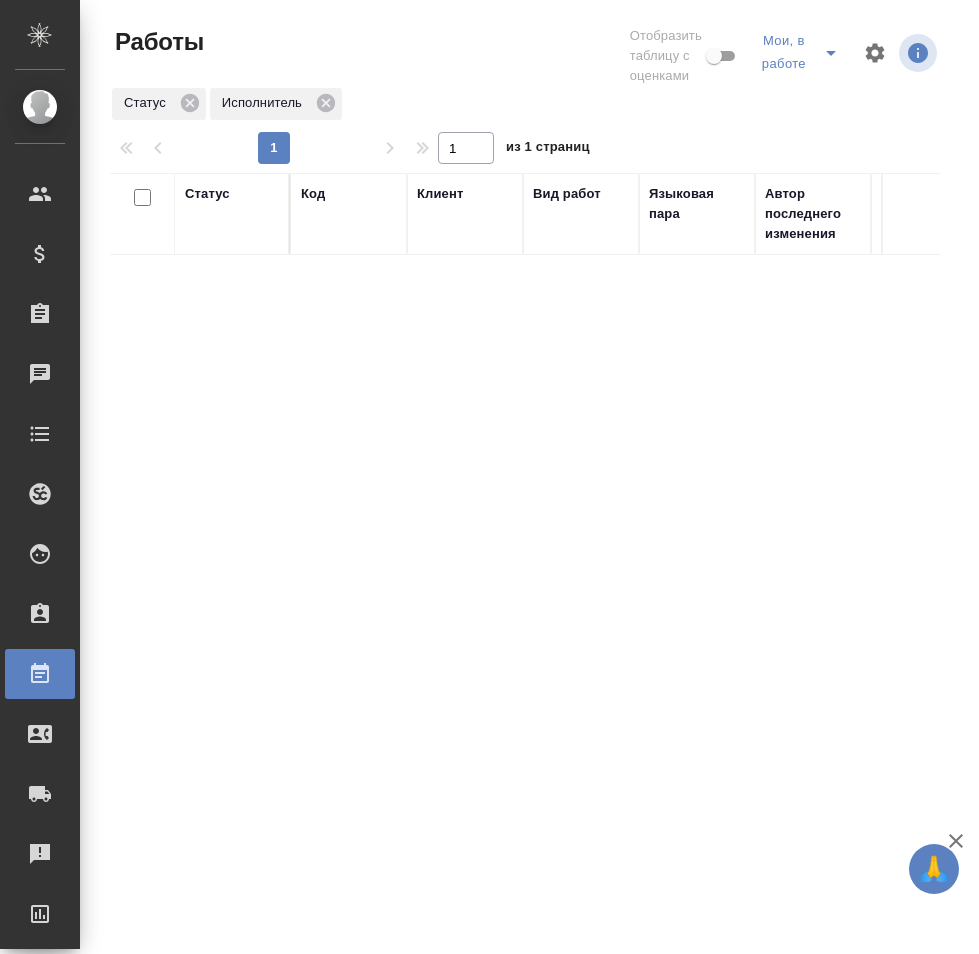 scroll, scrollTop: 0, scrollLeft: 0, axis: both 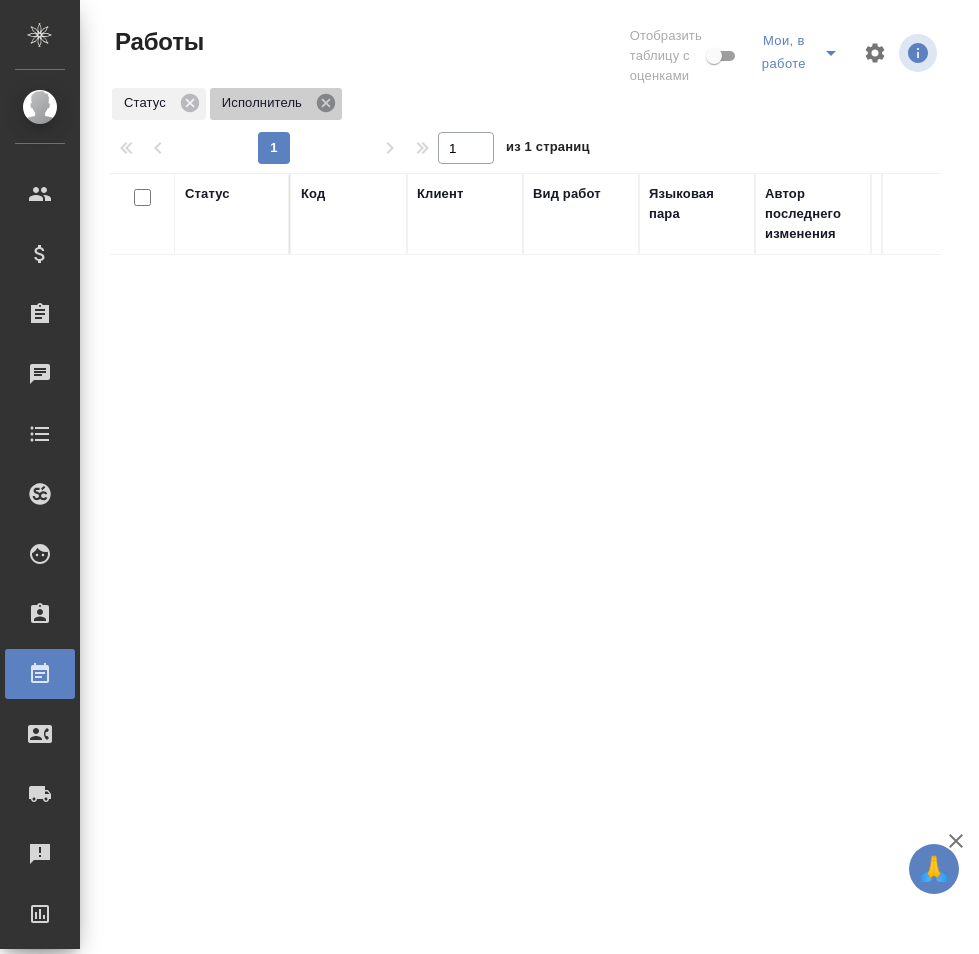 click 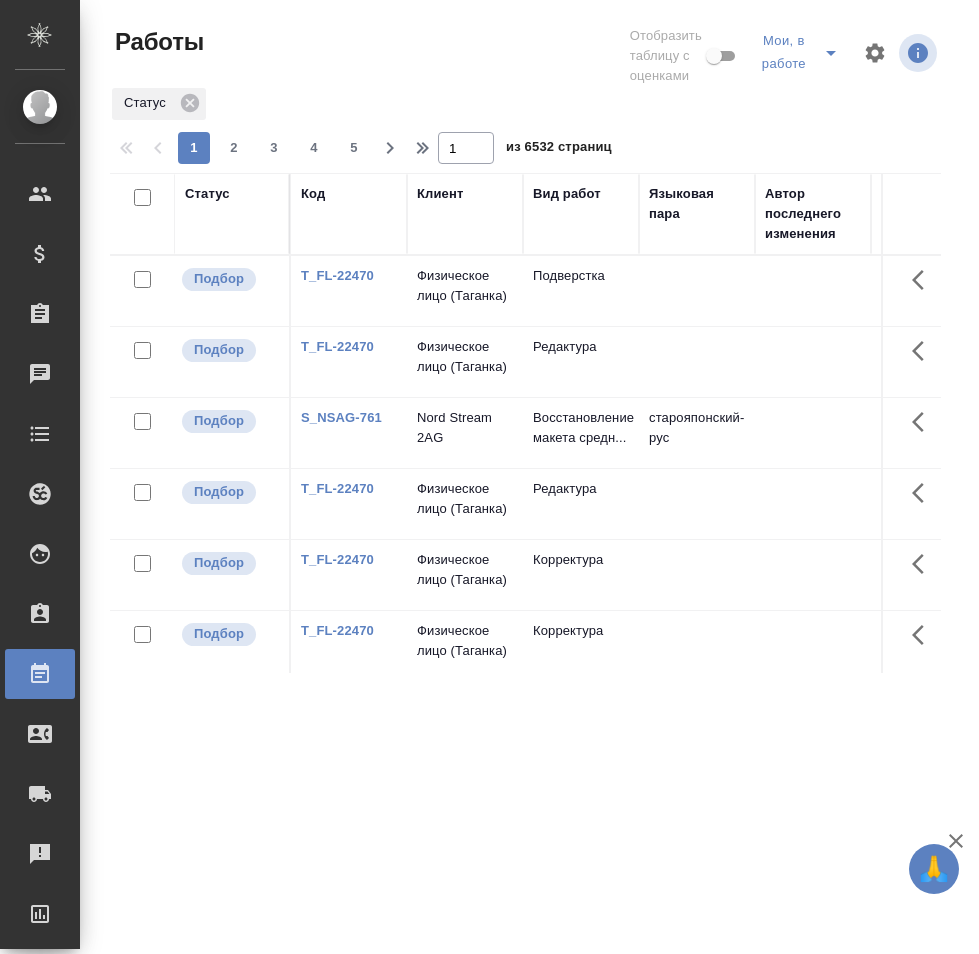 click at bounding box center [813, 291] 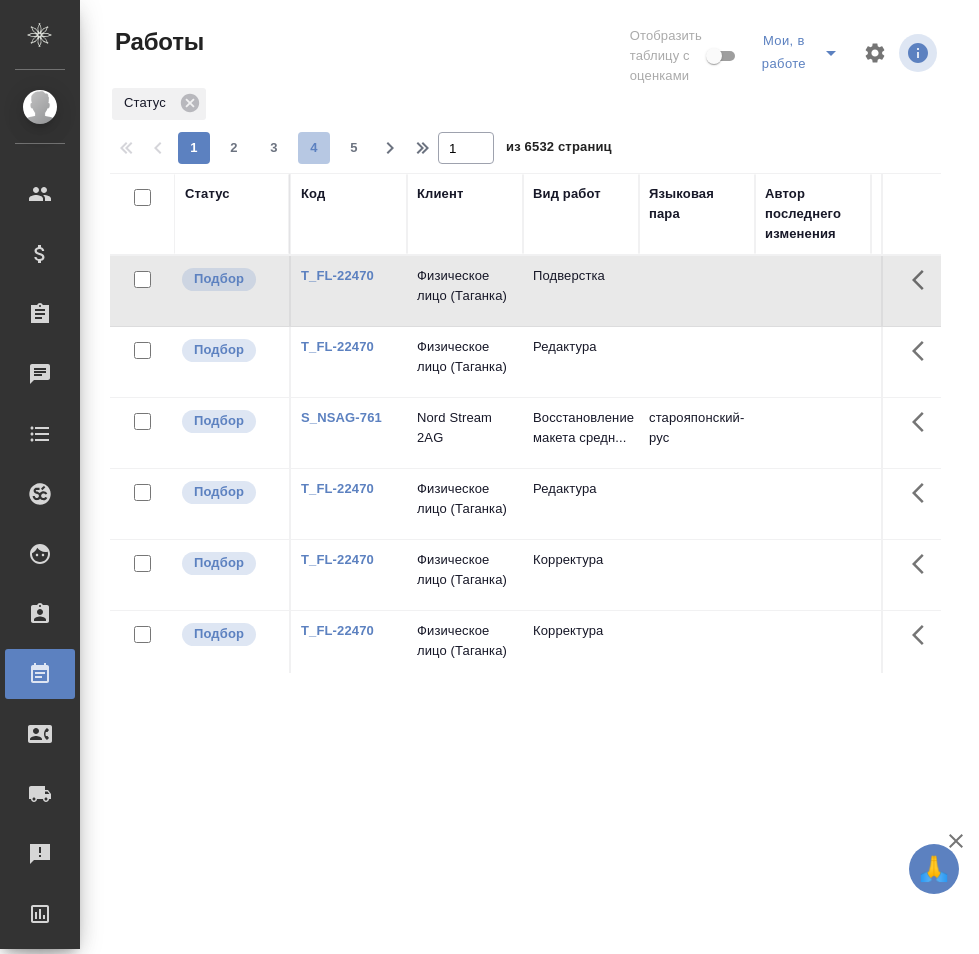 click on "4" at bounding box center (314, 148) 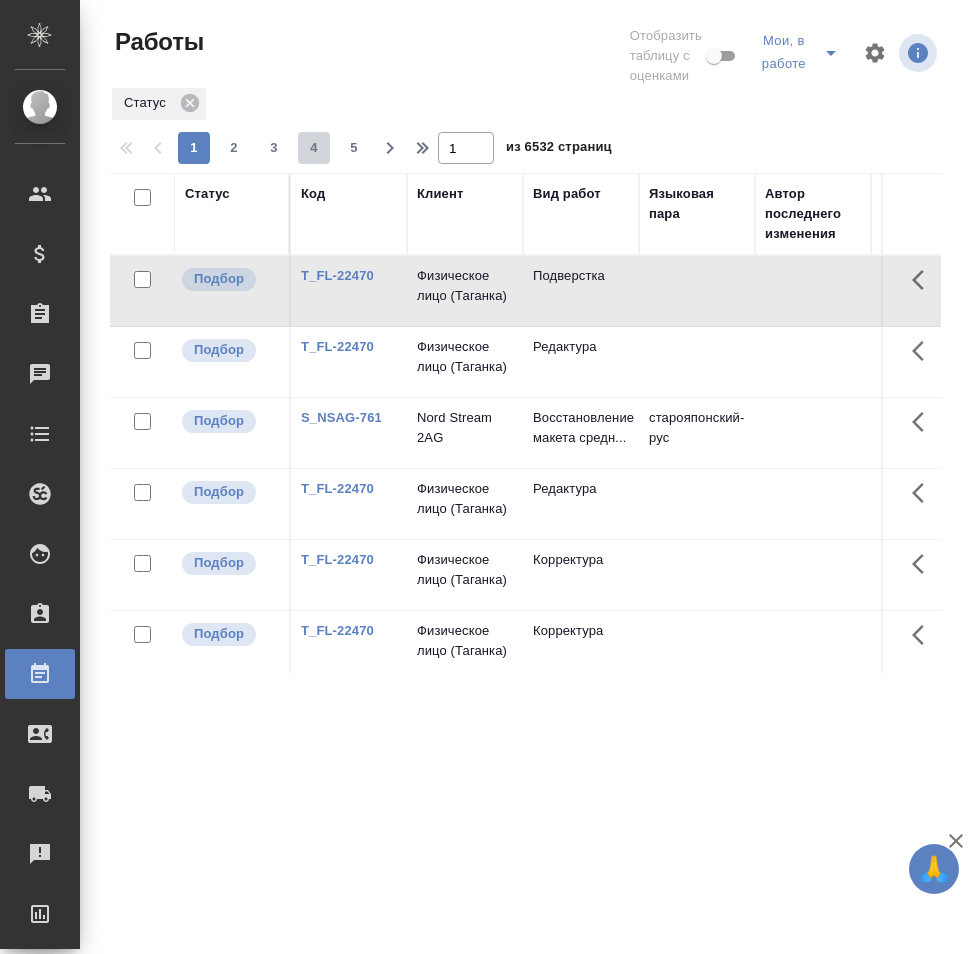 type on "4" 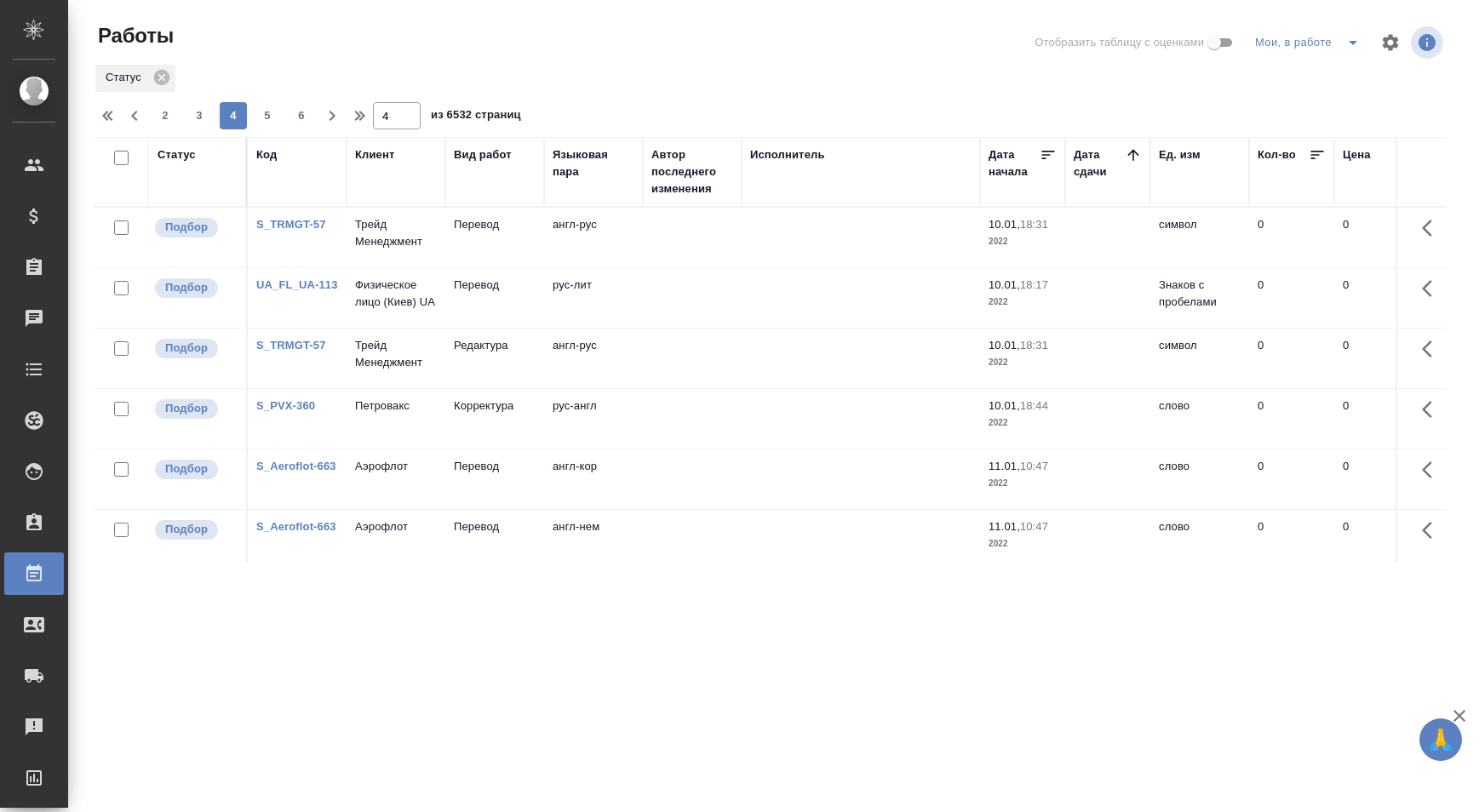 type 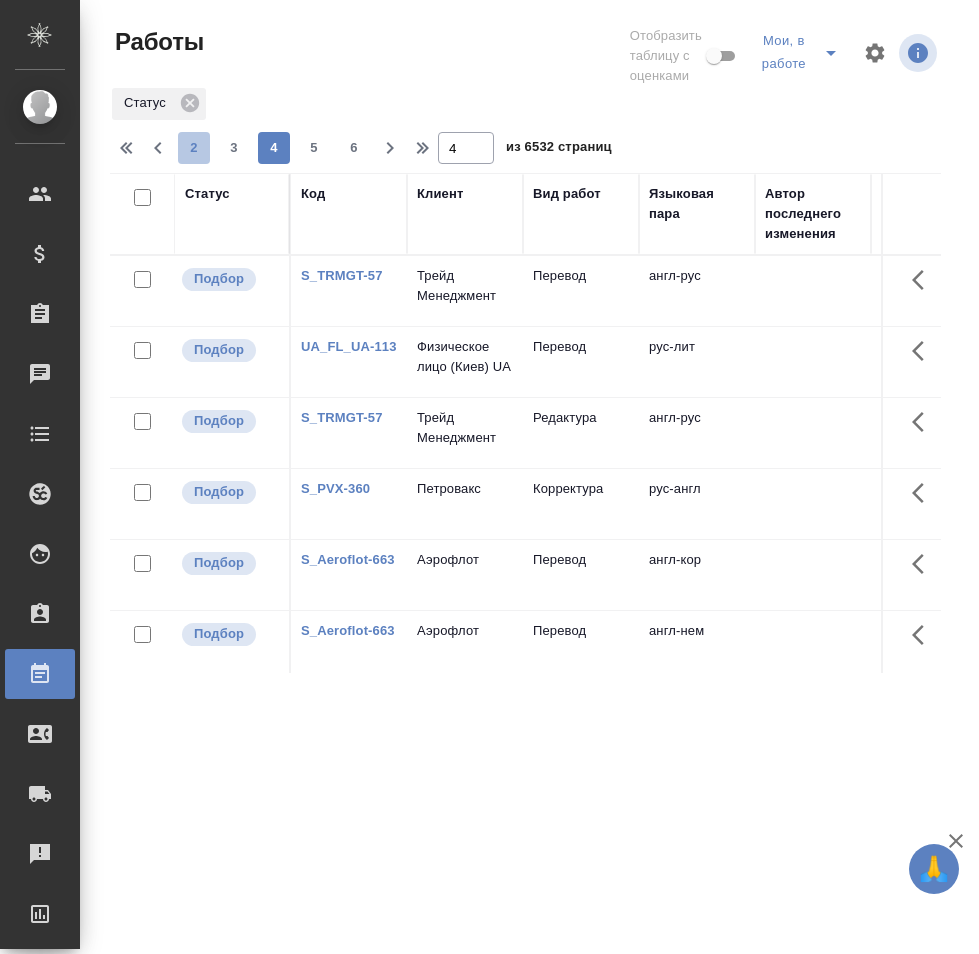 click on "2" at bounding box center [194, 148] 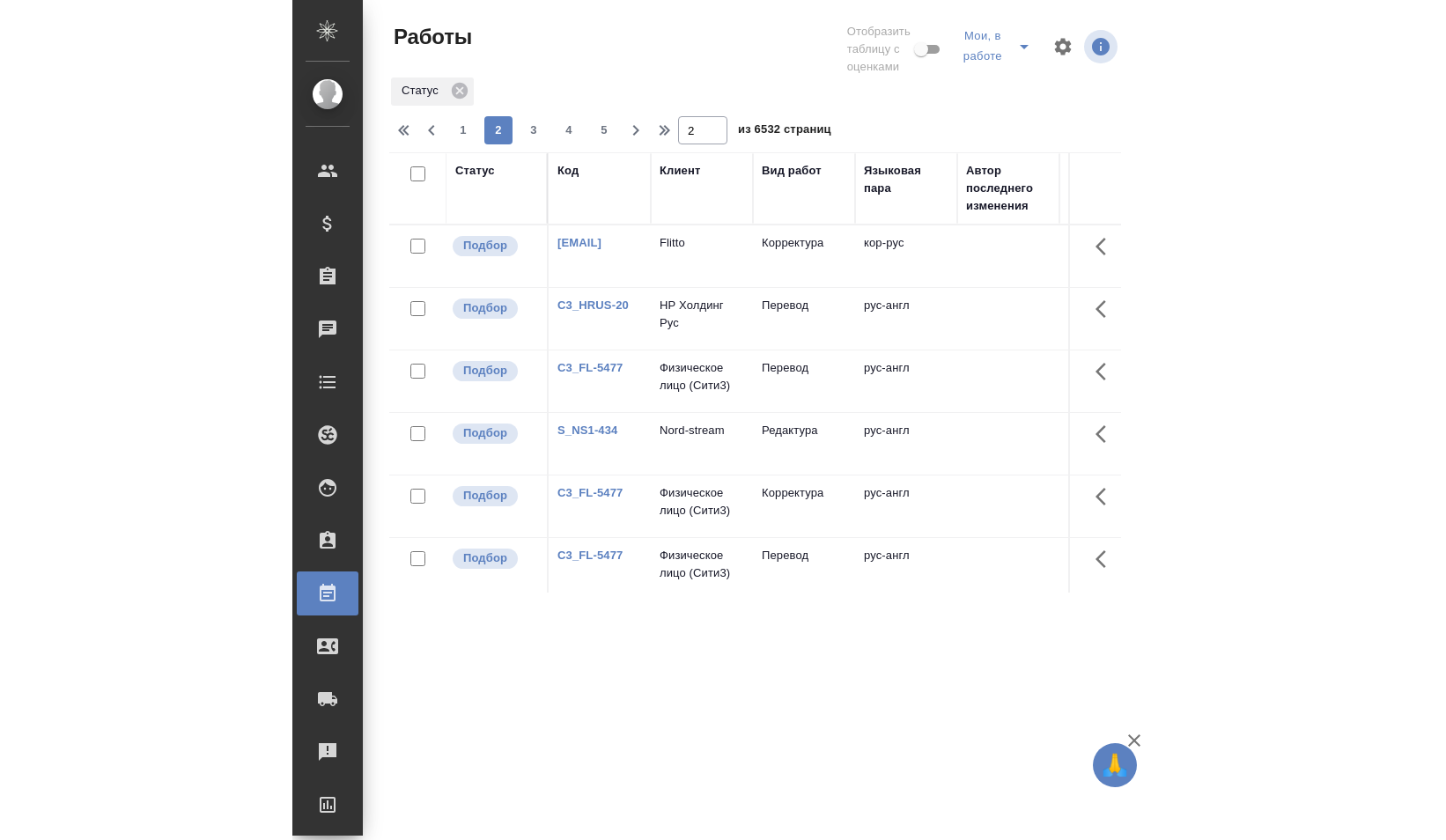scroll, scrollTop: 0, scrollLeft: 14, axis: horizontal 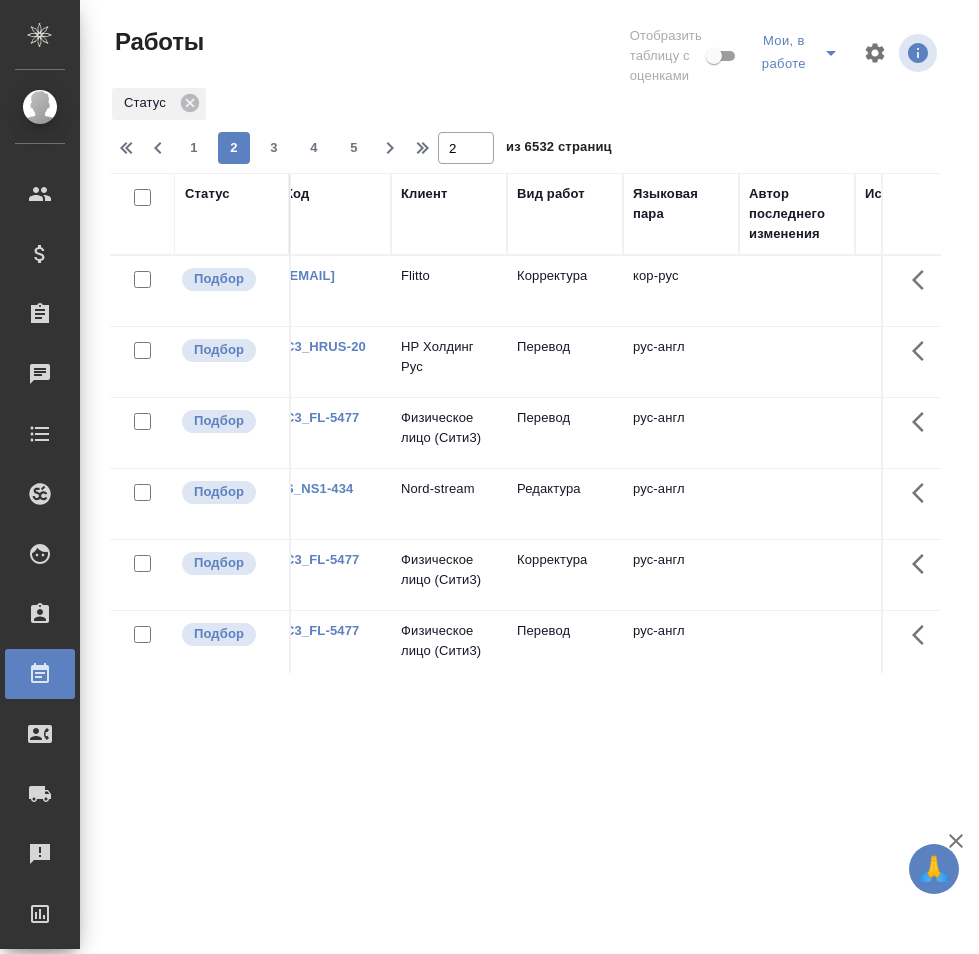 drag, startPoint x: 916, startPoint y: 273, endPoint x: 673, endPoint y: 283, distance: 243.20567 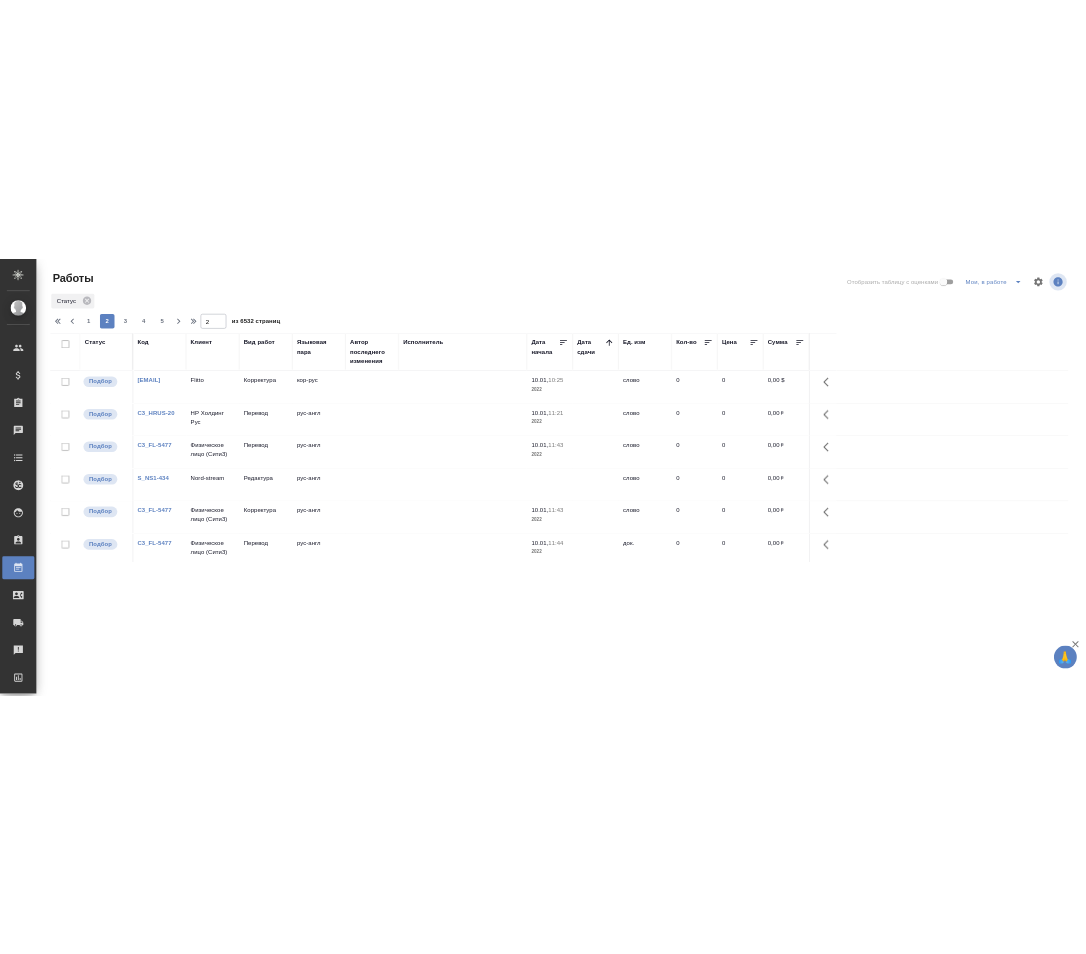 scroll, scrollTop: 0, scrollLeft: 0, axis: both 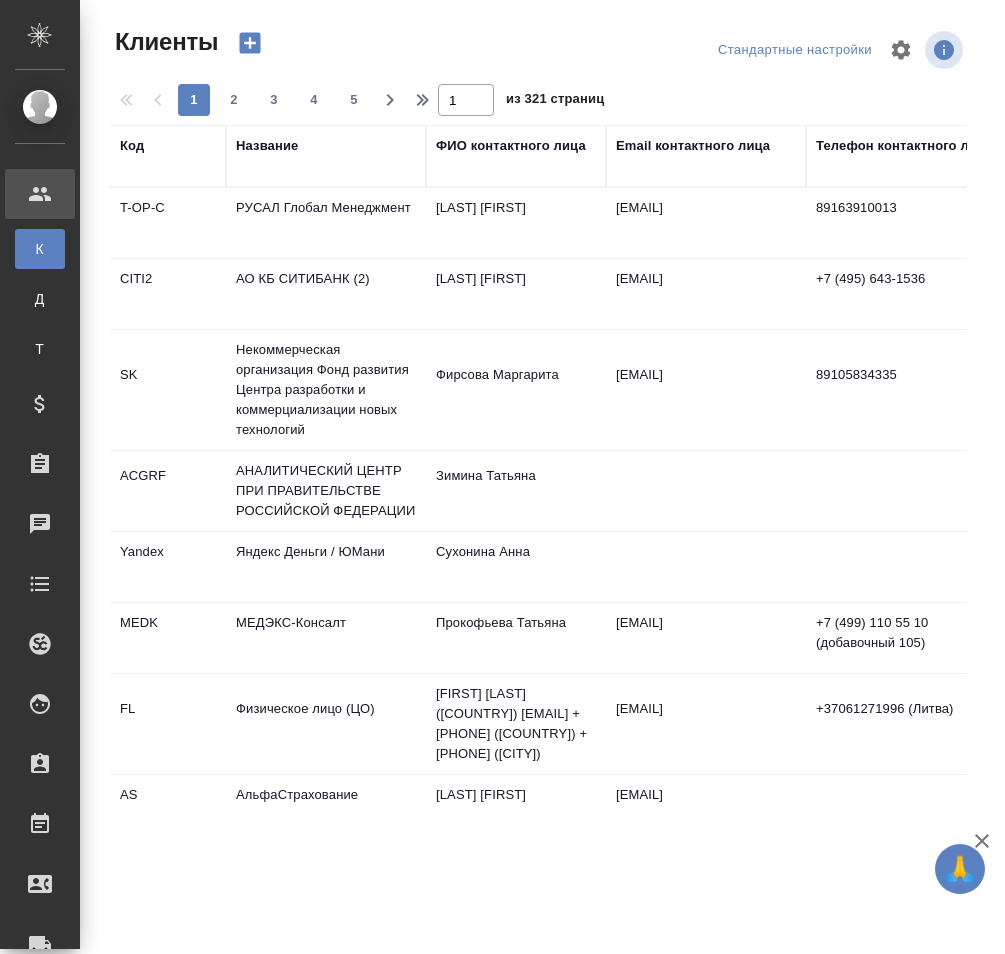 select on "RU" 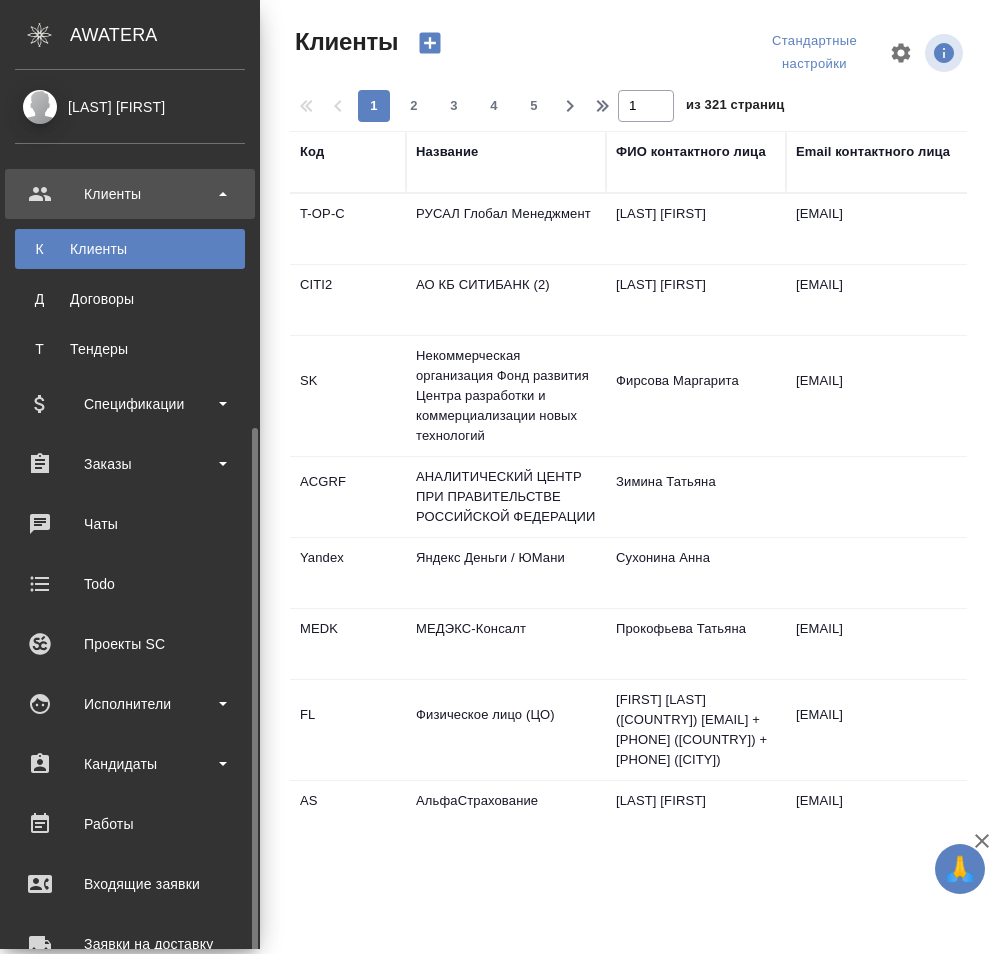 scroll, scrollTop: 290, scrollLeft: 0, axis: vertical 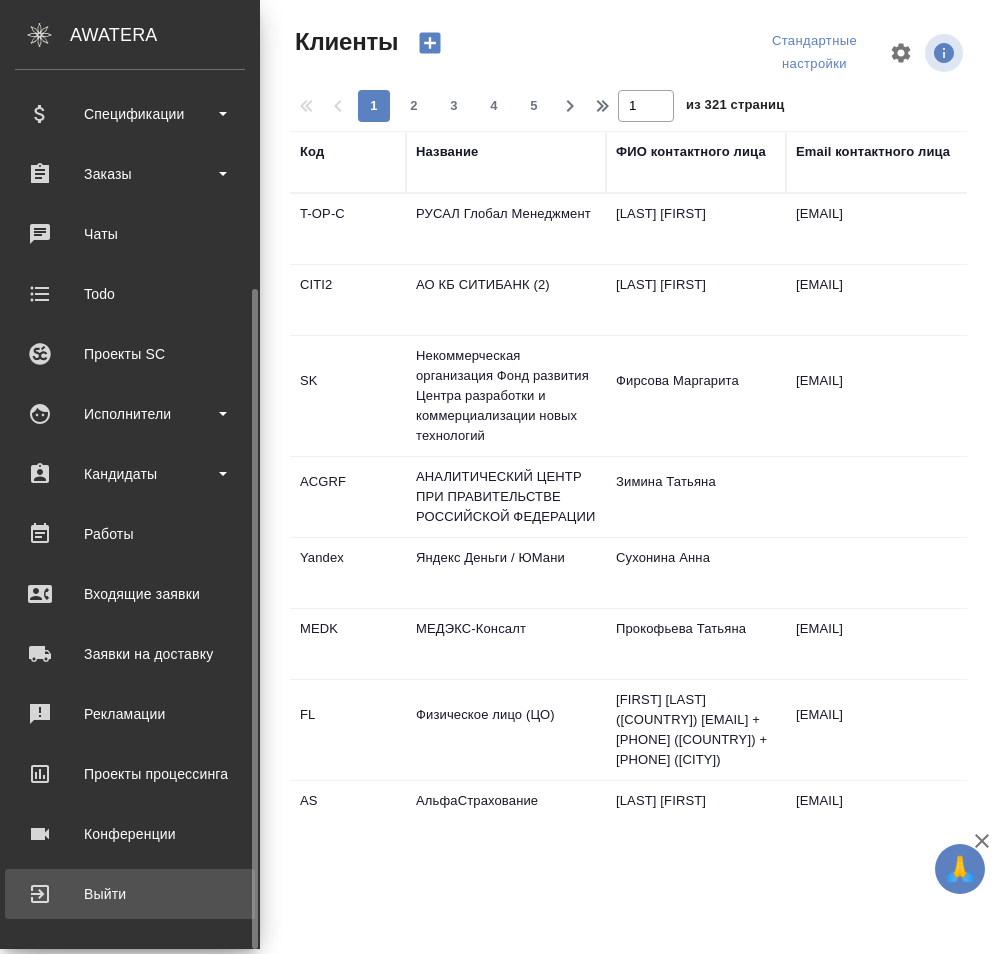 click on "Выйти" at bounding box center [130, 894] 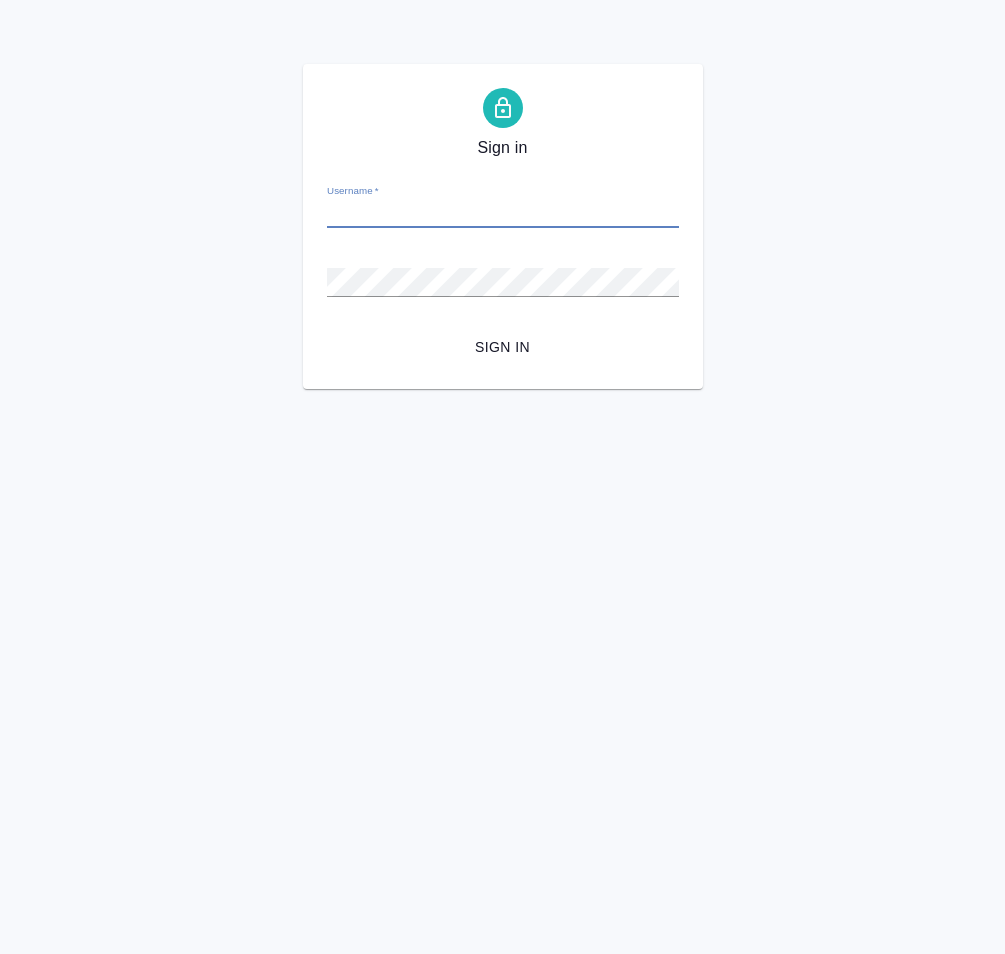 scroll, scrollTop: 0, scrollLeft: 0, axis: both 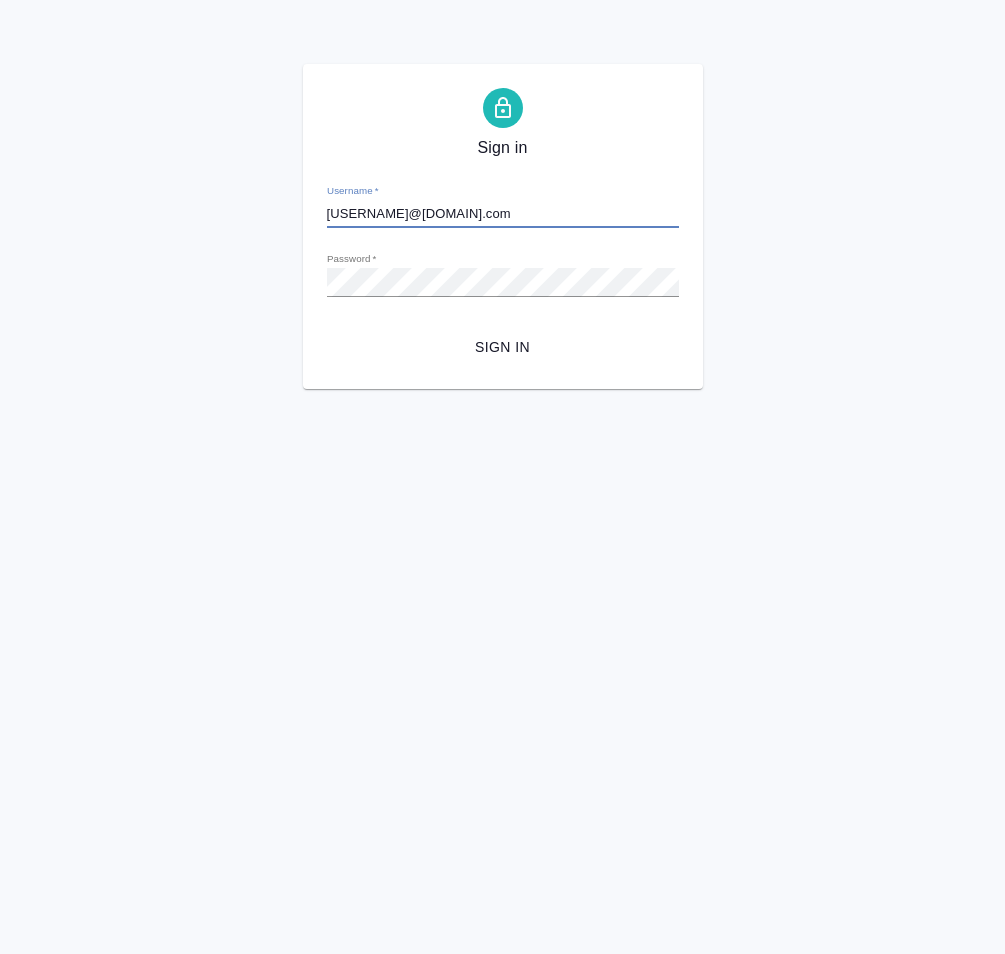 type on "[USERNAME]@[DOMAIN].com" 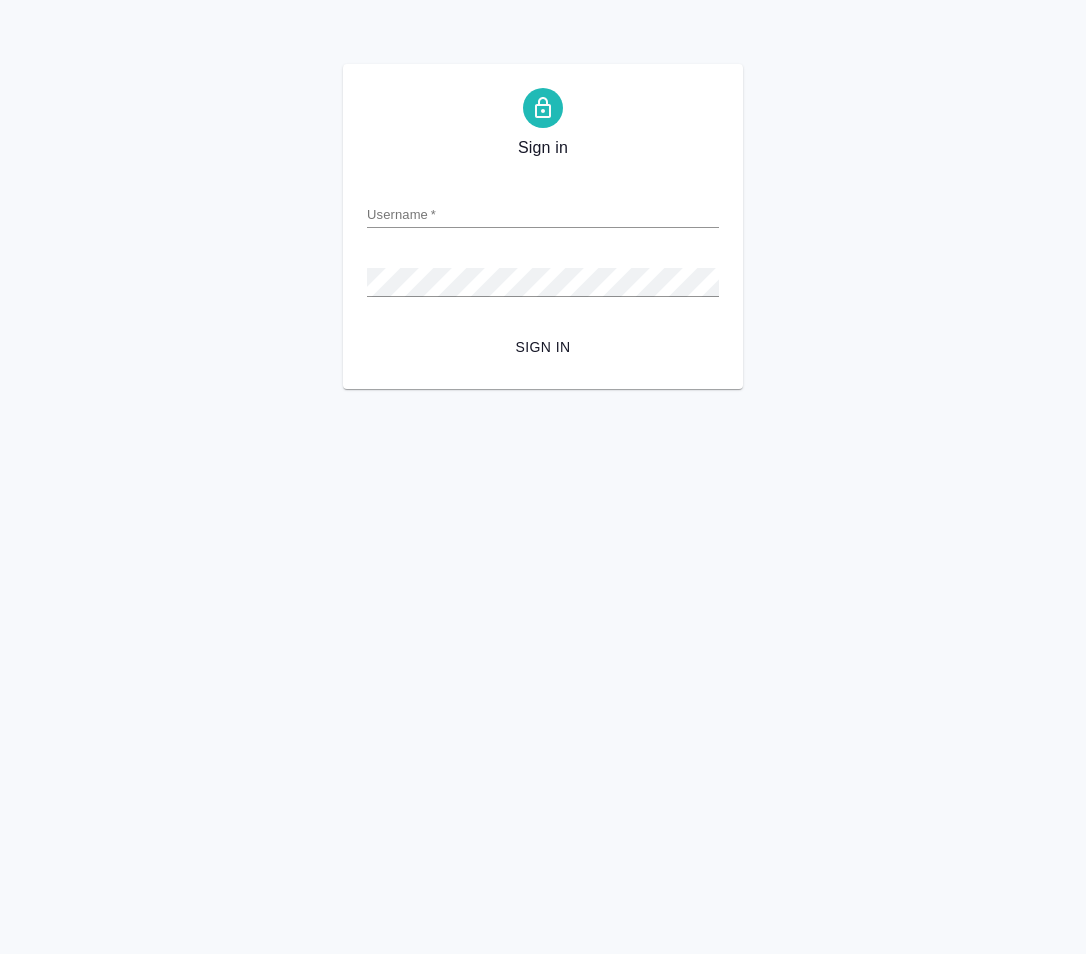 scroll, scrollTop: 0, scrollLeft: 0, axis: both 